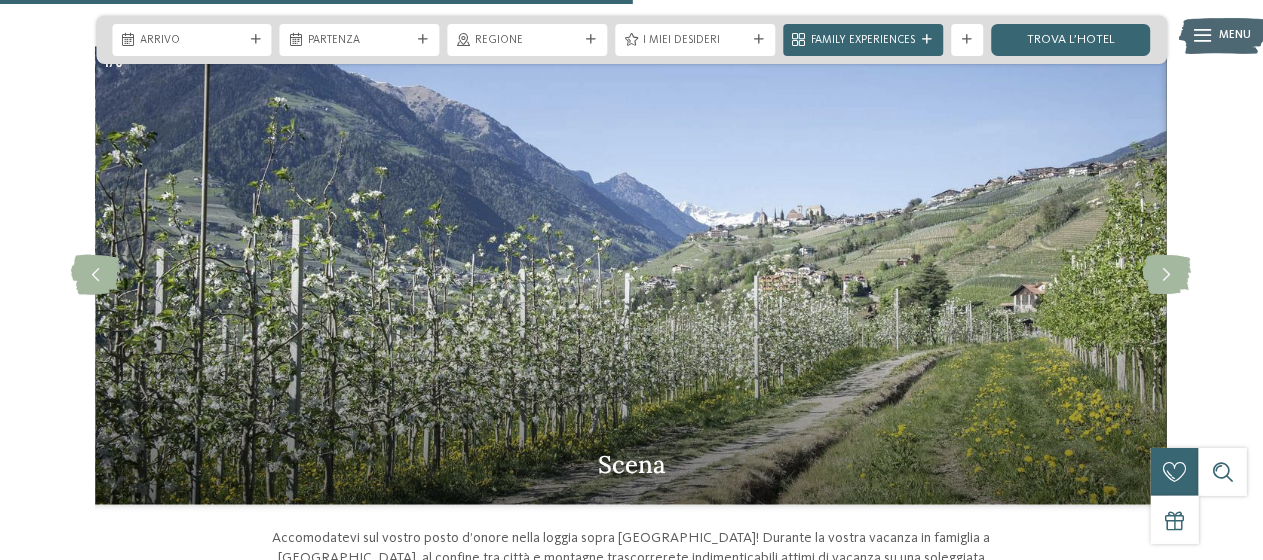 scroll, scrollTop: 1700, scrollLeft: 0, axis: vertical 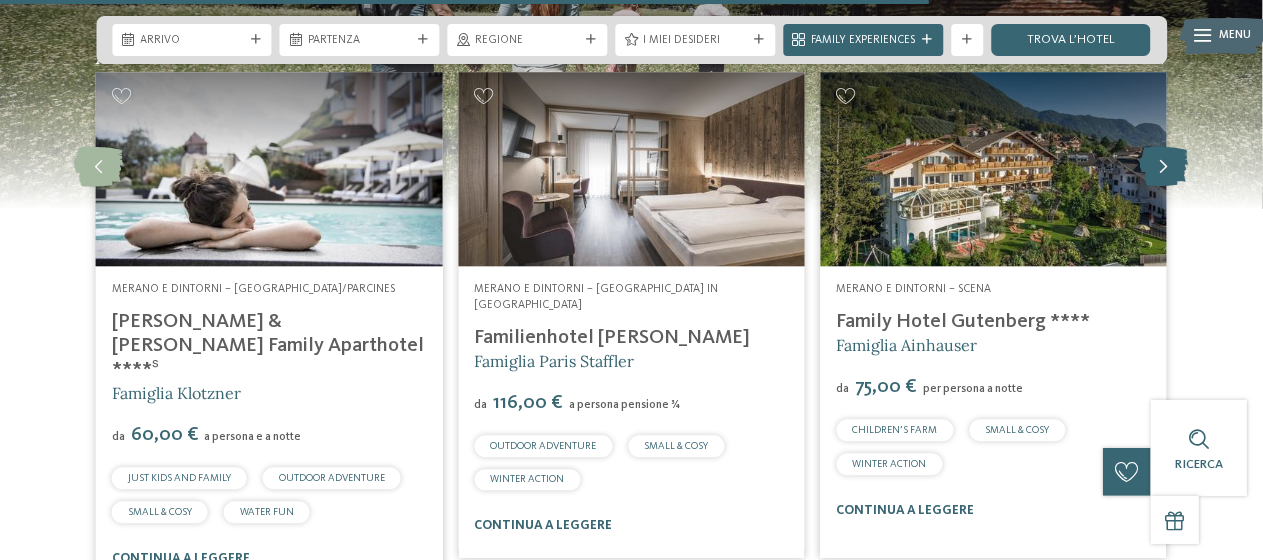click at bounding box center (1164, 167) 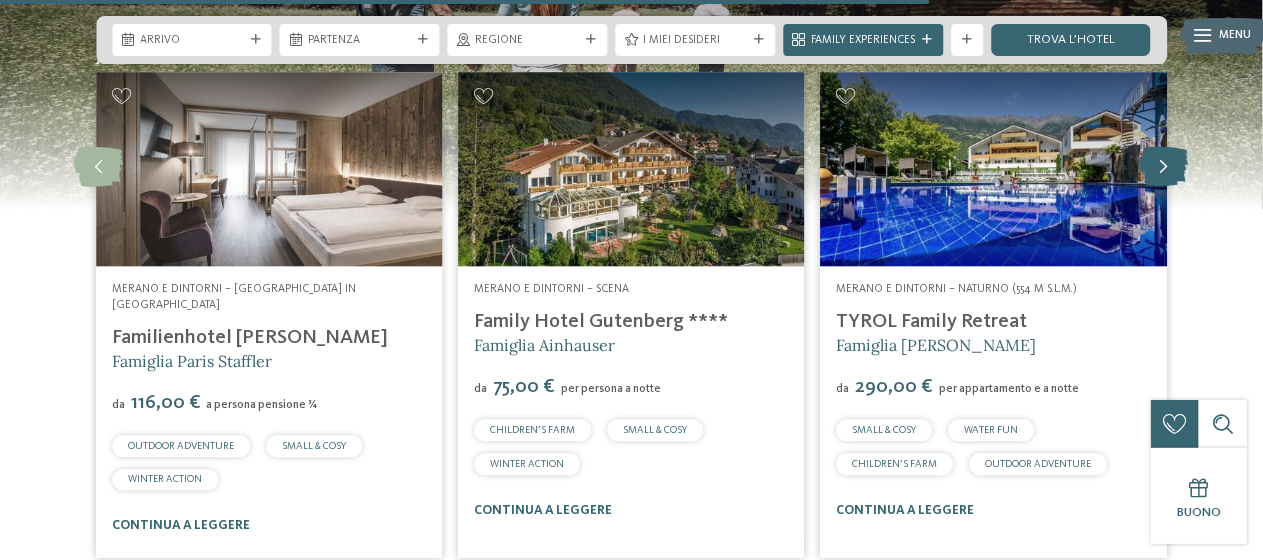 click at bounding box center (1164, 167) 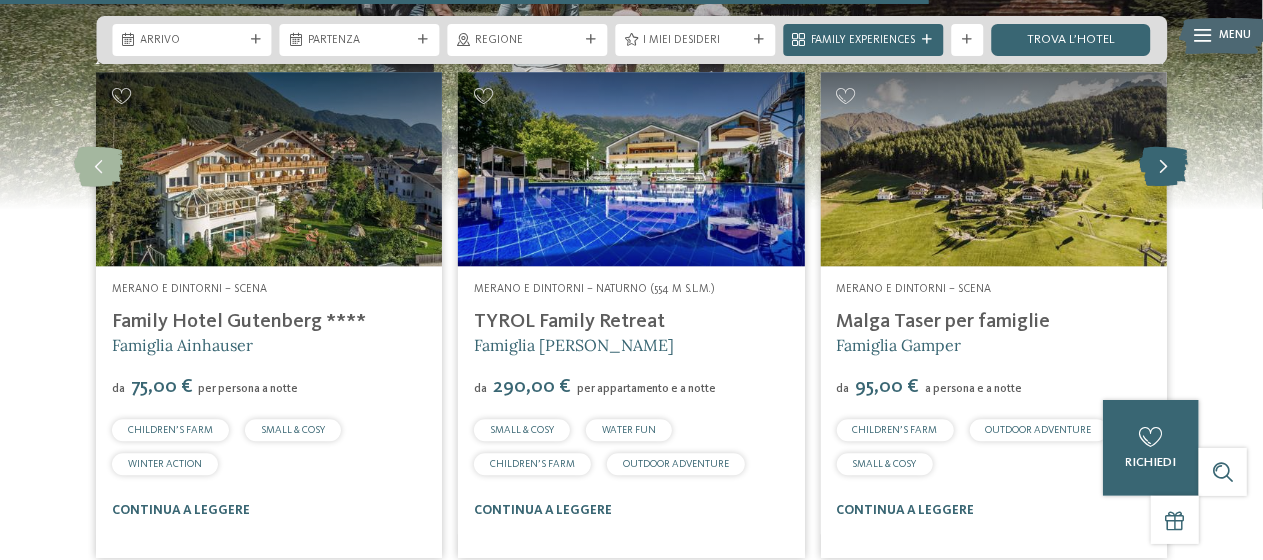 click at bounding box center (1164, 167) 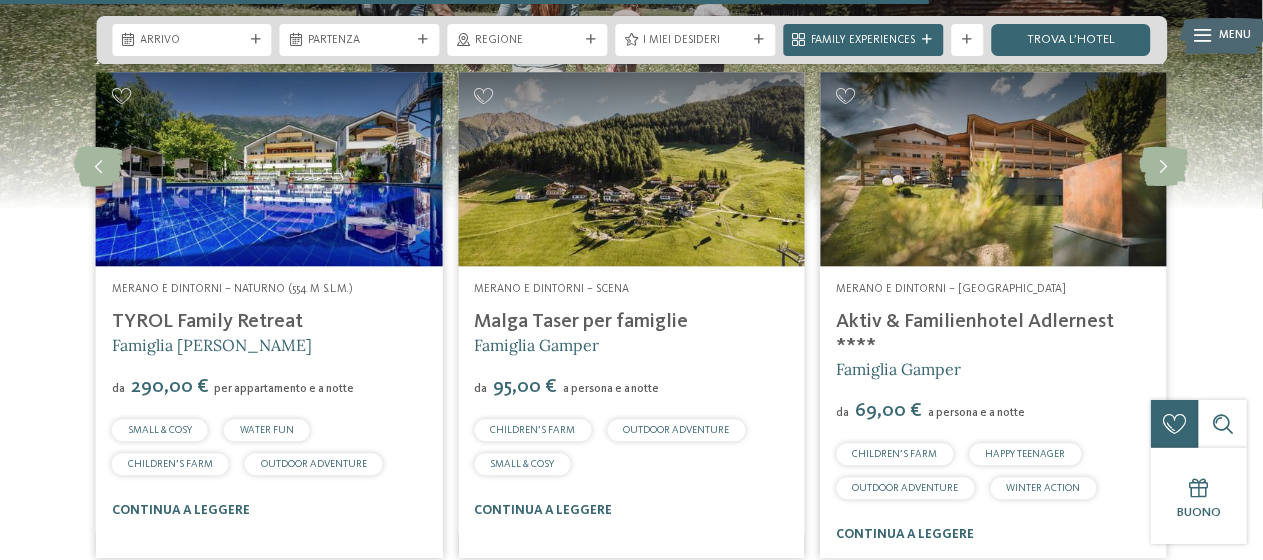 click on "TYROL Family Retreat" at bounding box center (207, 322) 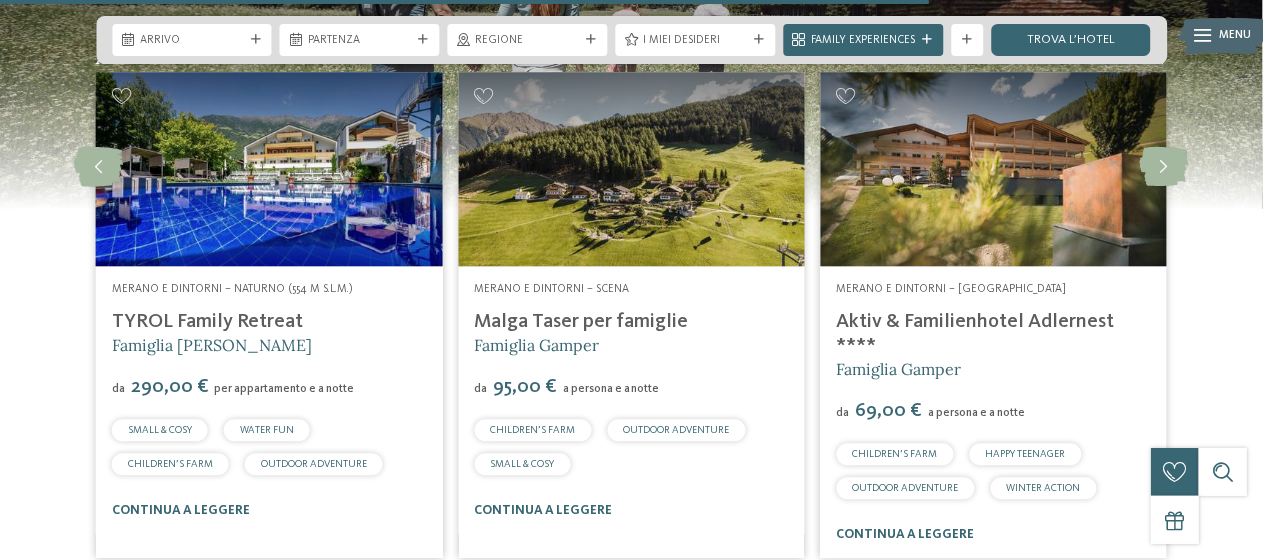 click on "TYROL Family Retreat" at bounding box center [207, 322] 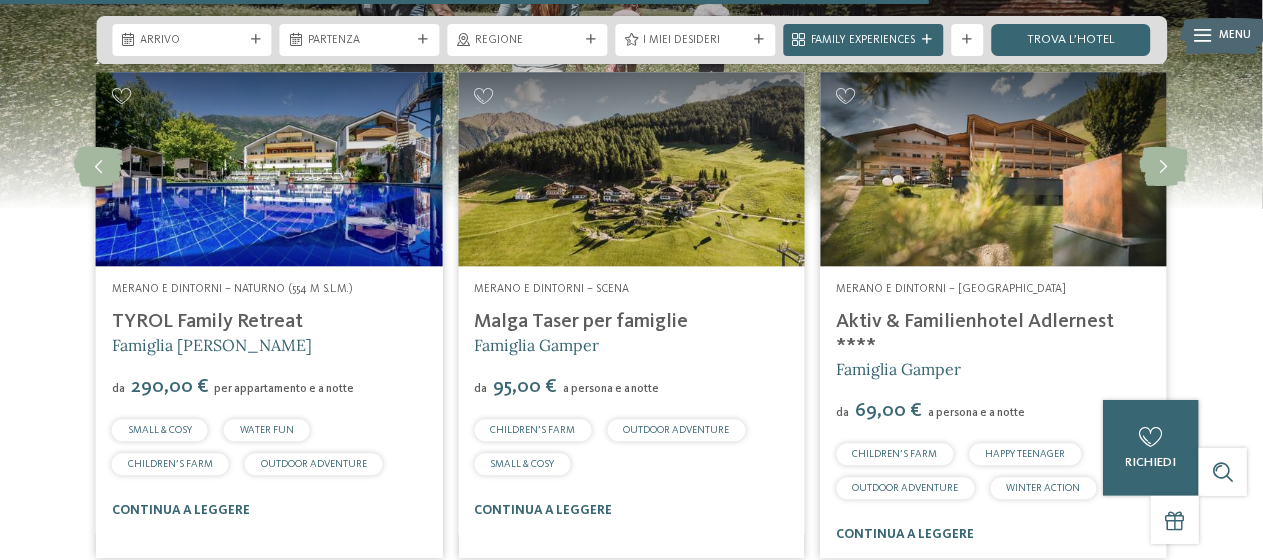 click on "TYROL Family Retreat" at bounding box center [207, 322] 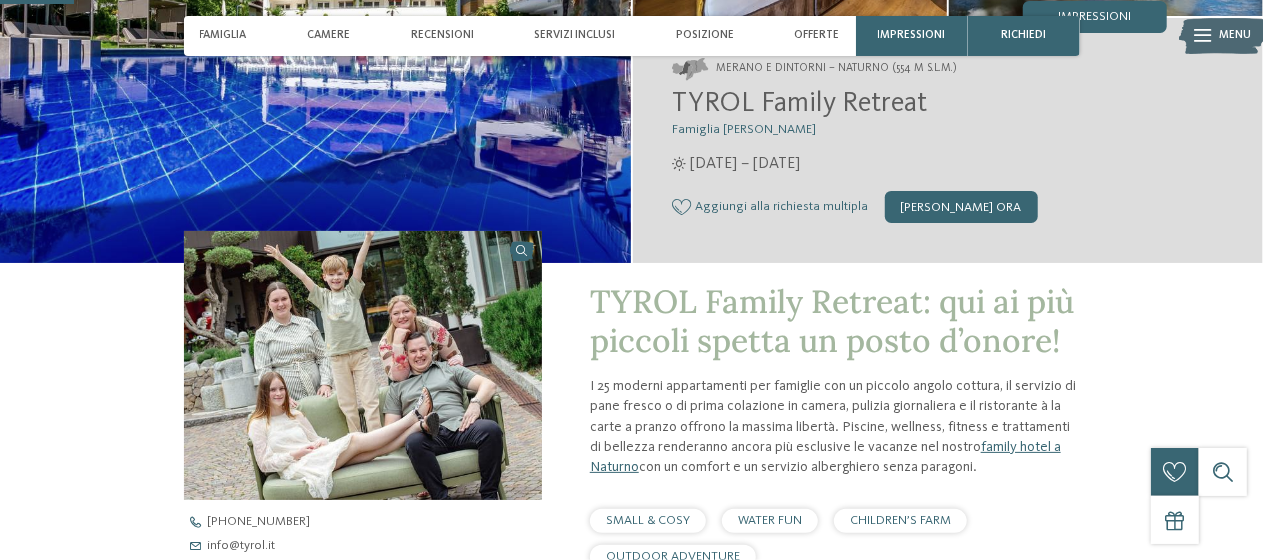 scroll, scrollTop: 0, scrollLeft: 0, axis: both 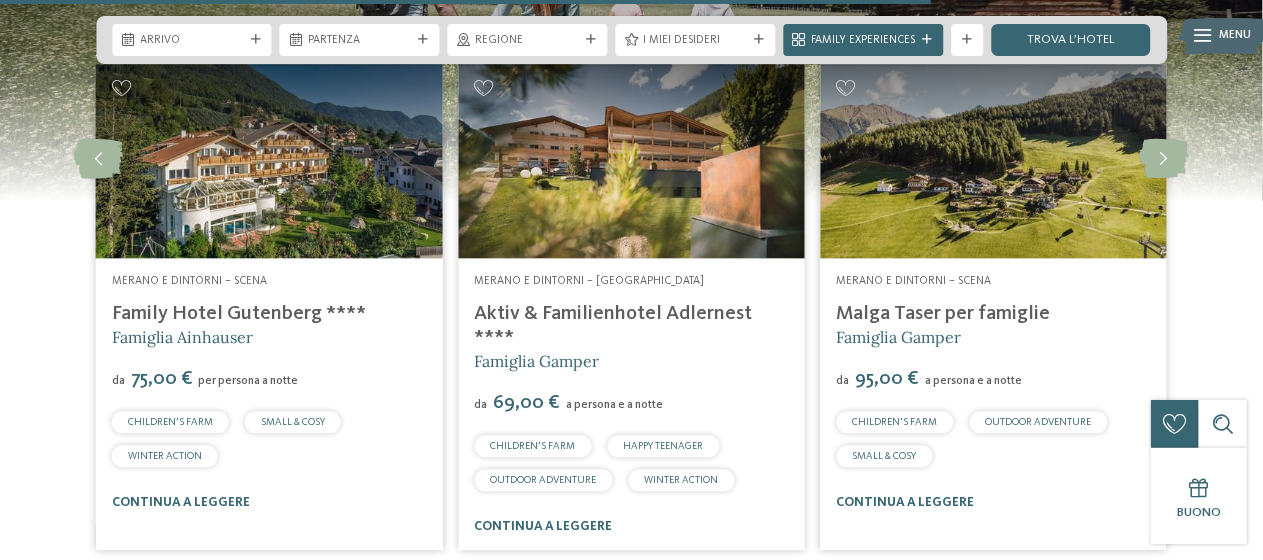 click on "Malga Taser per famiglie" at bounding box center (944, 314) 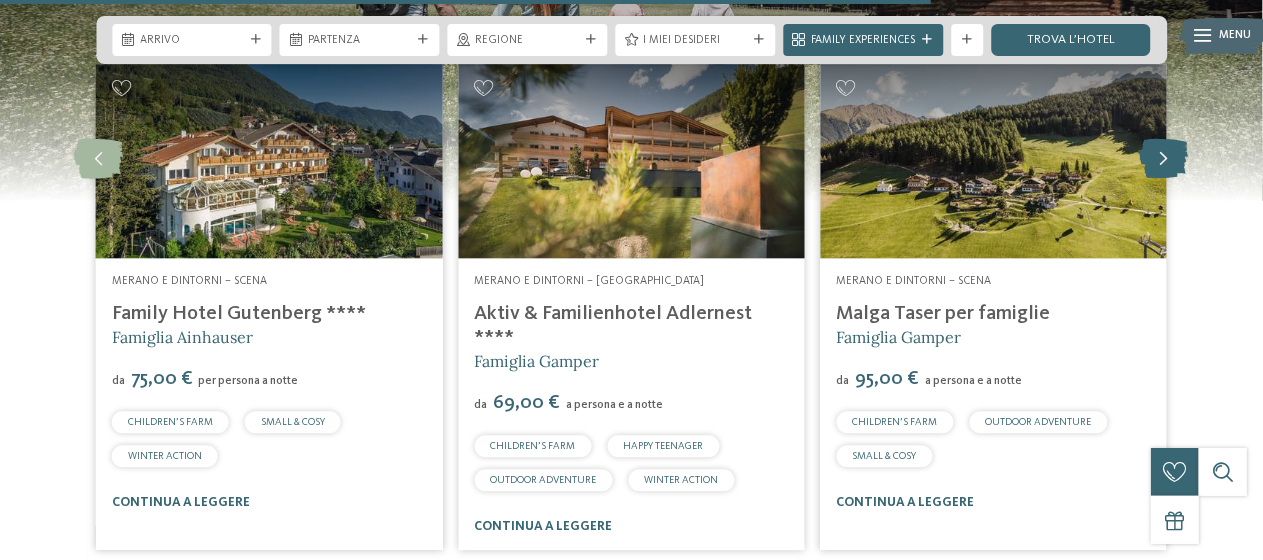 click at bounding box center [1164, 159] 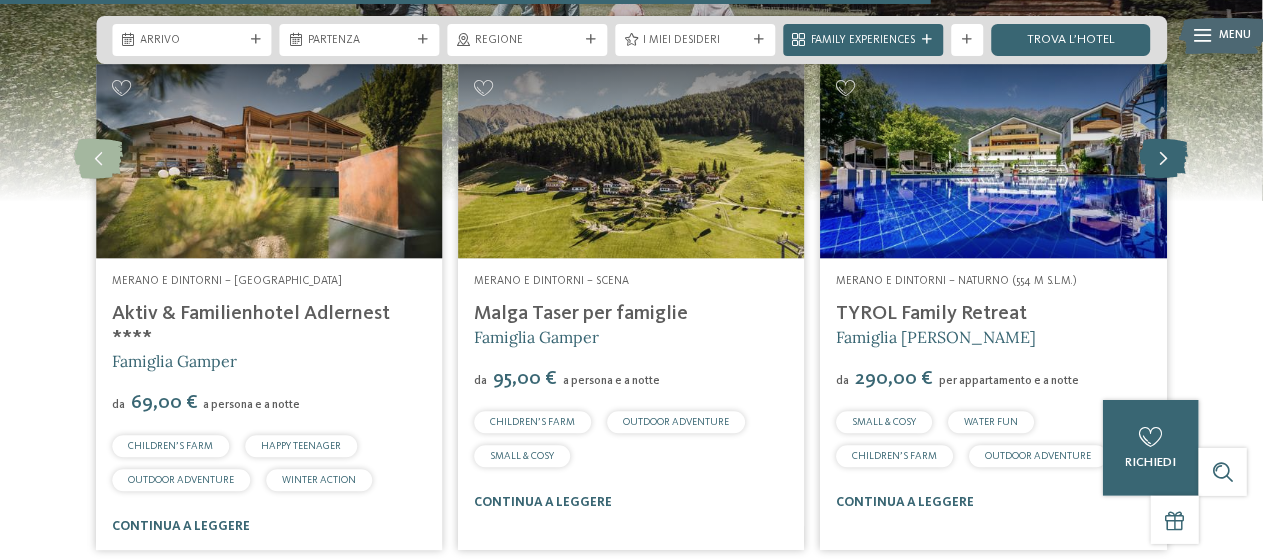 click at bounding box center [1164, 159] 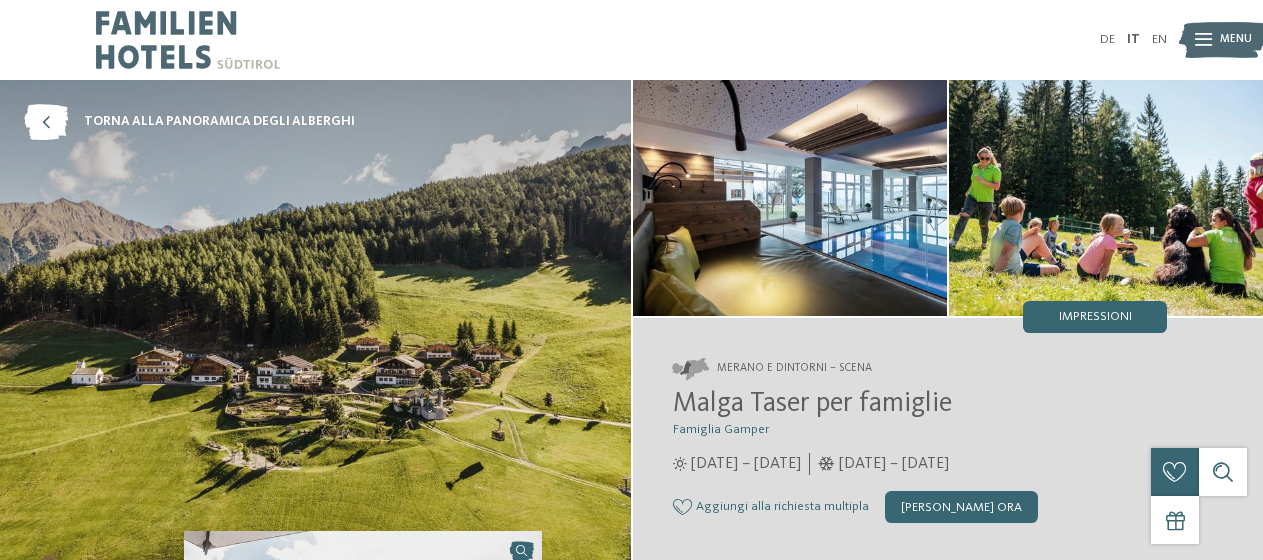 scroll, scrollTop: 0, scrollLeft: 0, axis: both 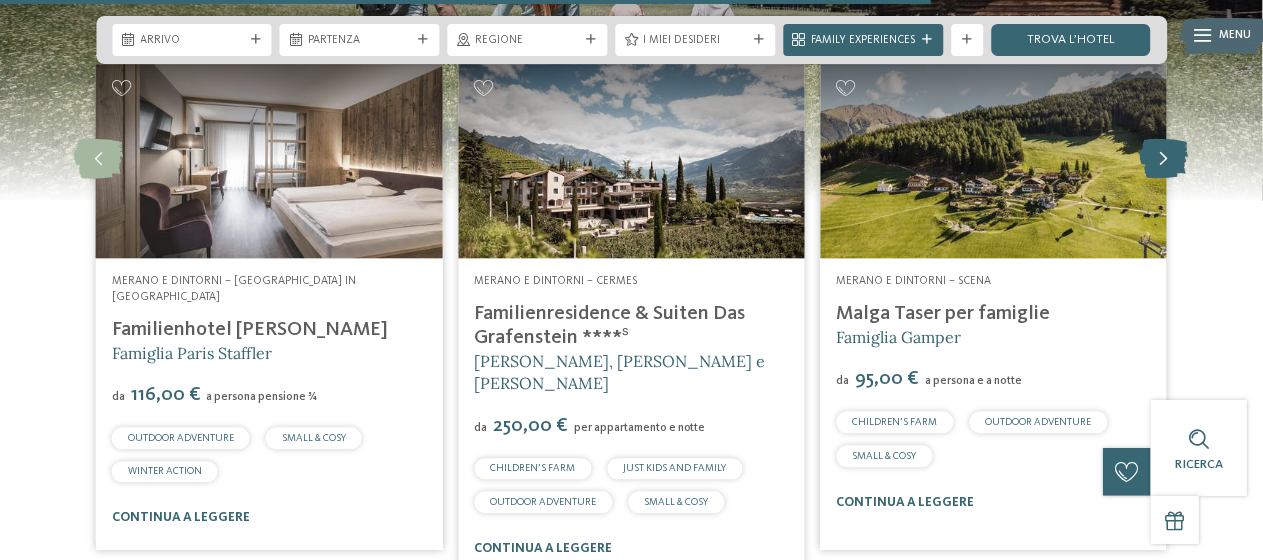 click at bounding box center (1164, 159) 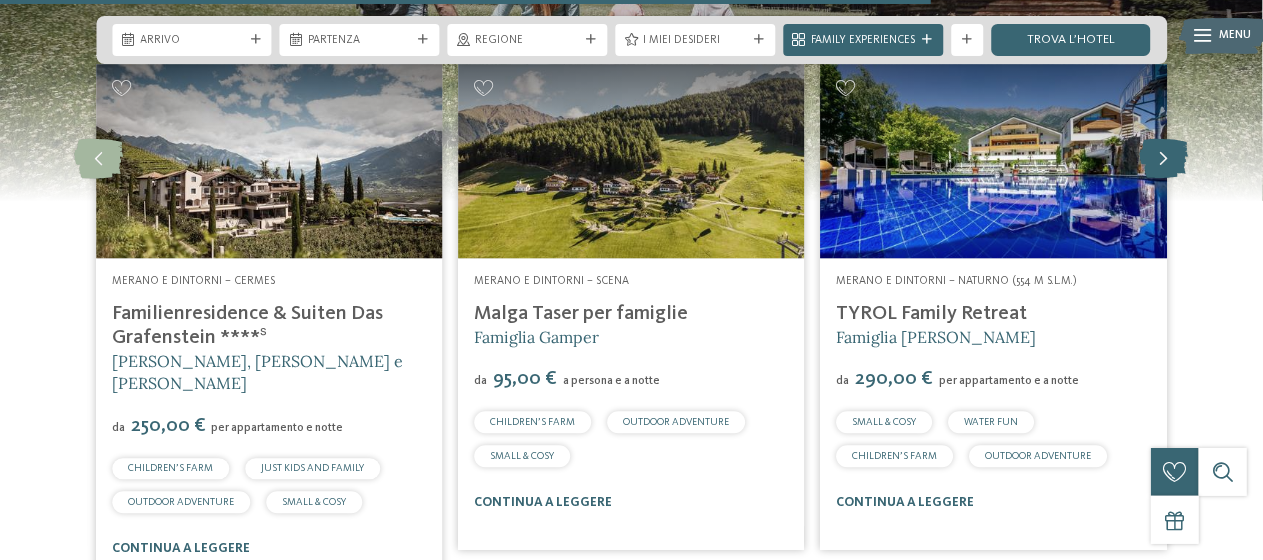 click at bounding box center (1164, 159) 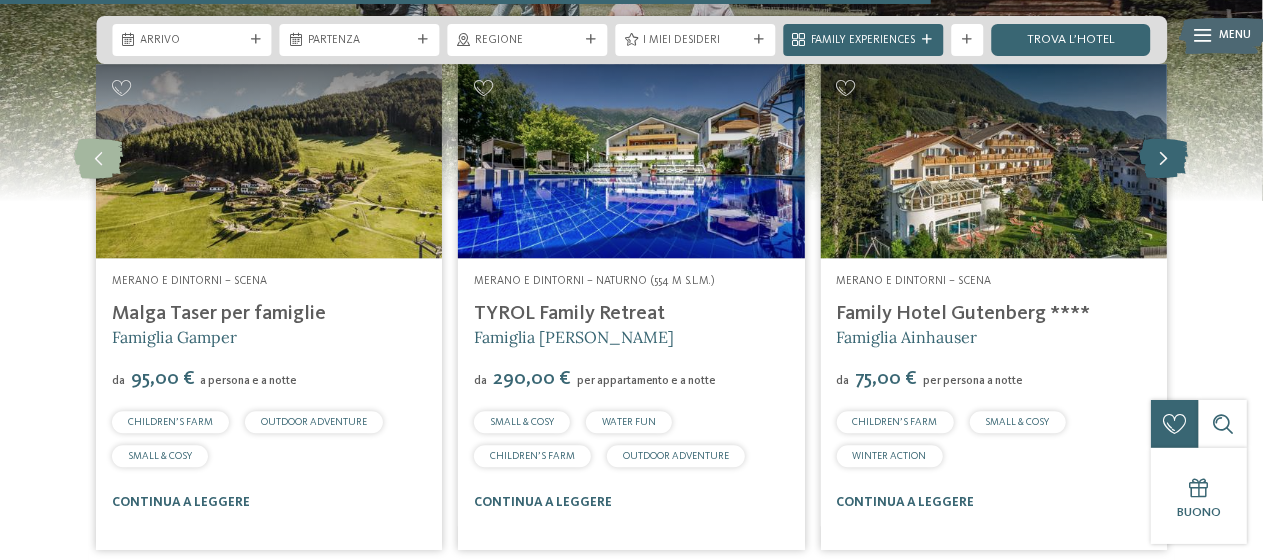 click at bounding box center (1164, 159) 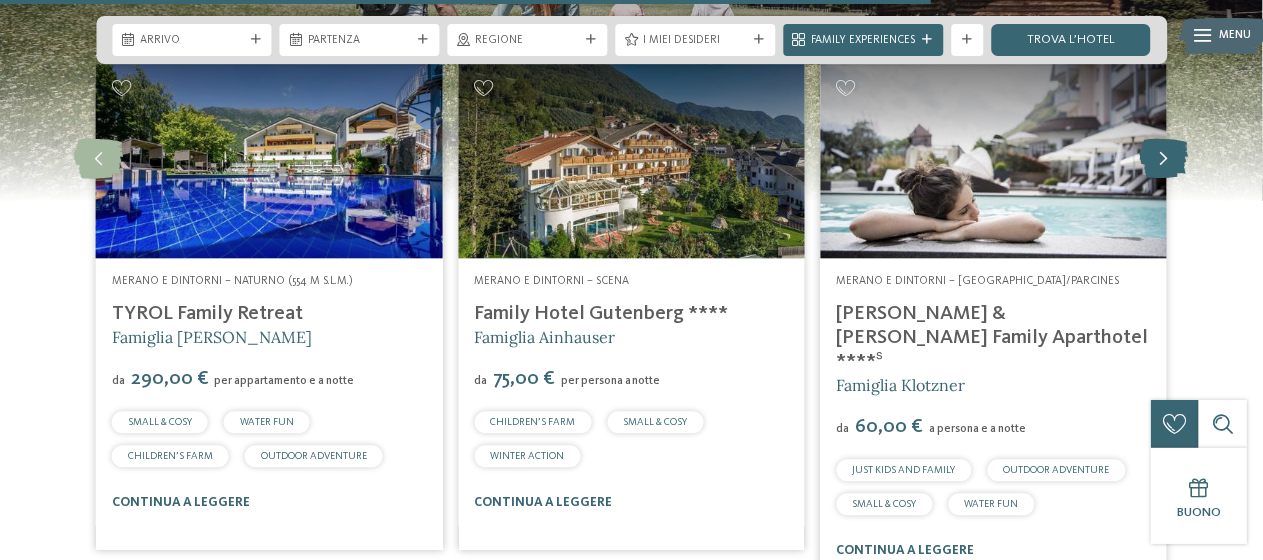 click at bounding box center [1164, 159] 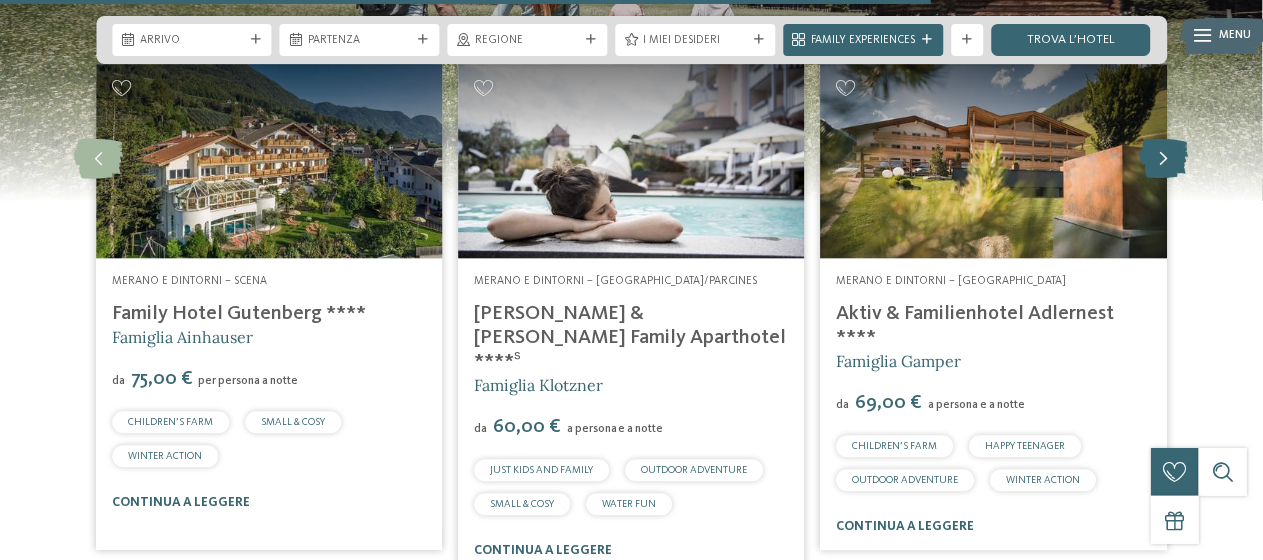 click at bounding box center [1164, 159] 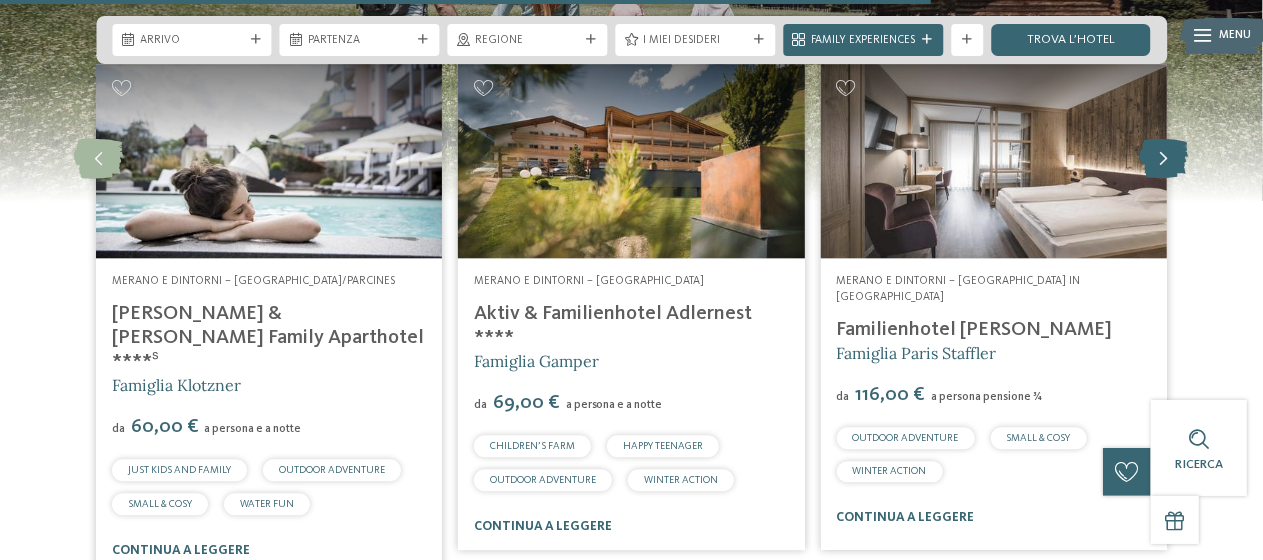 click at bounding box center (1164, 159) 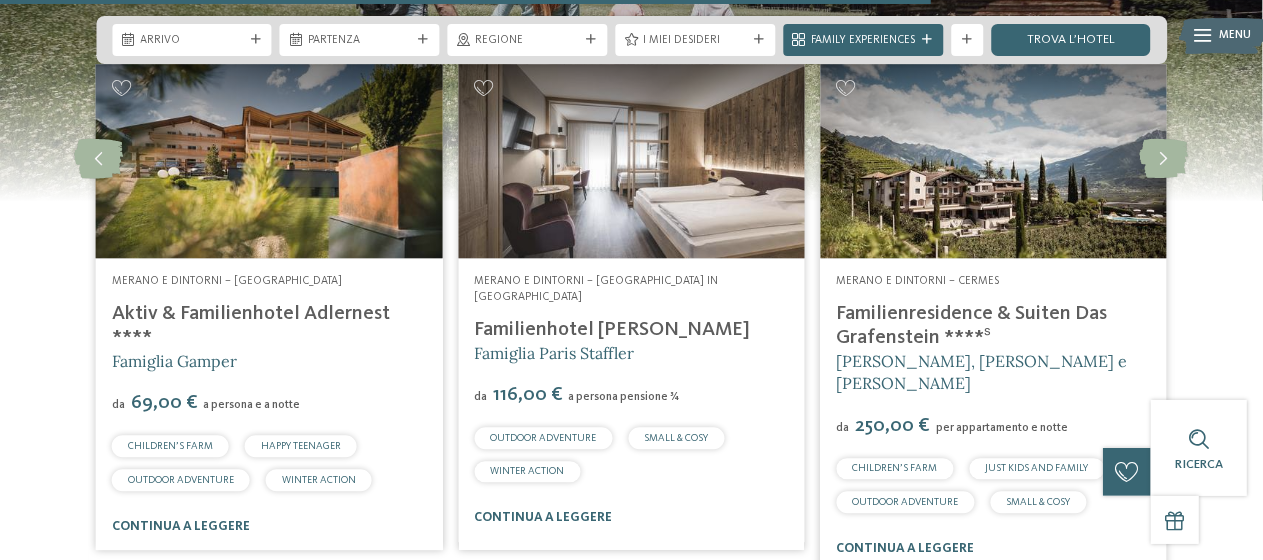 click on "Familienhotel [PERSON_NAME]" at bounding box center [612, 330] 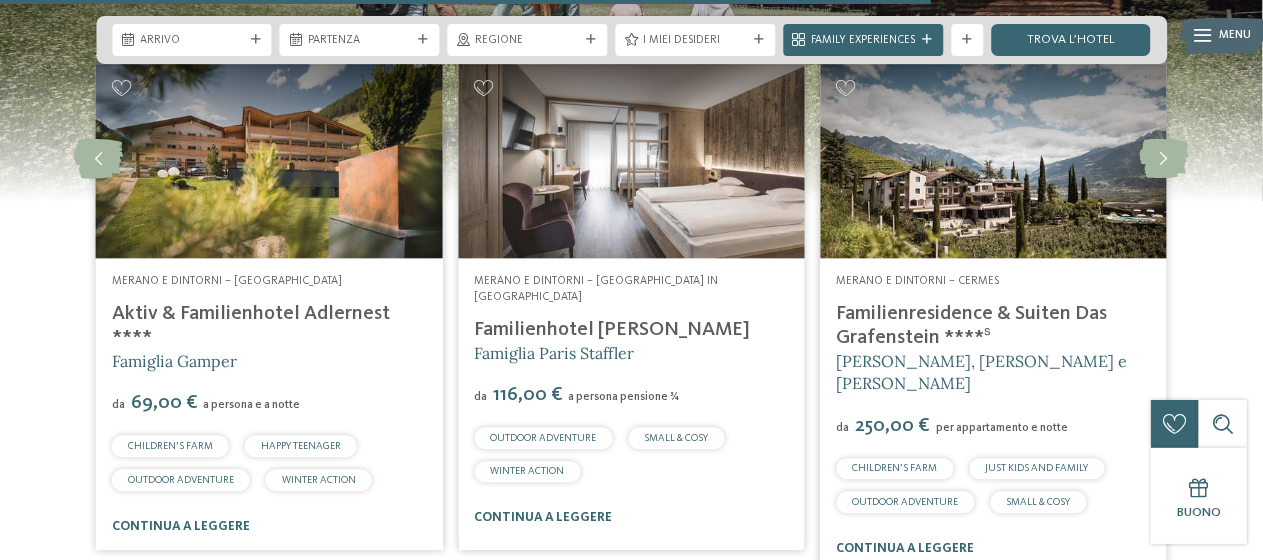 click on "Familienhotel [PERSON_NAME]" at bounding box center [612, 330] 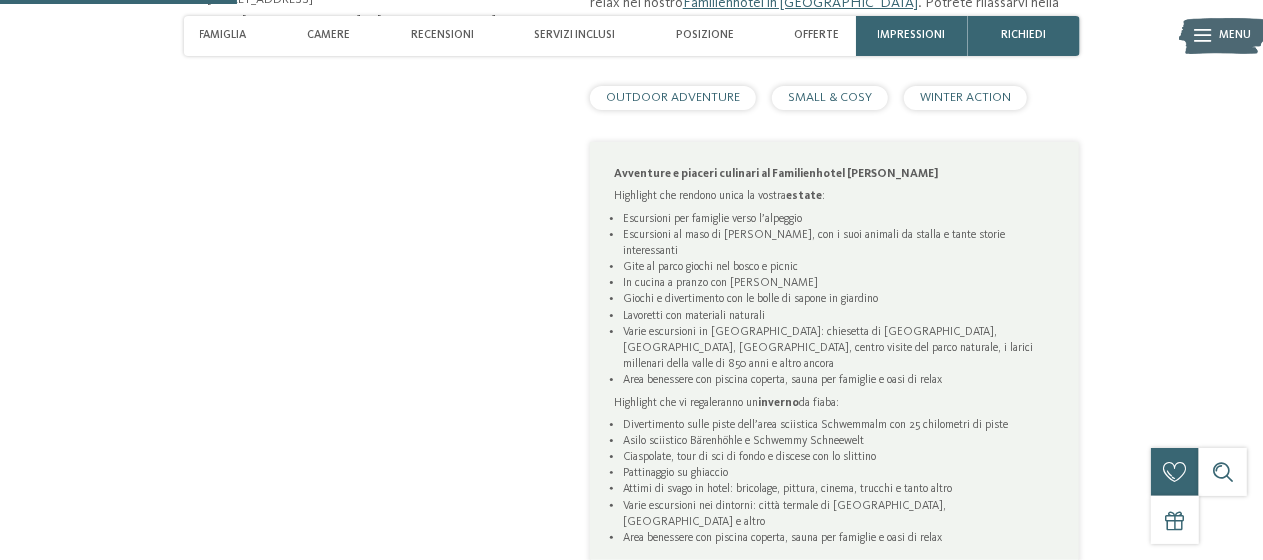 scroll, scrollTop: 0, scrollLeft: 0, axis: both 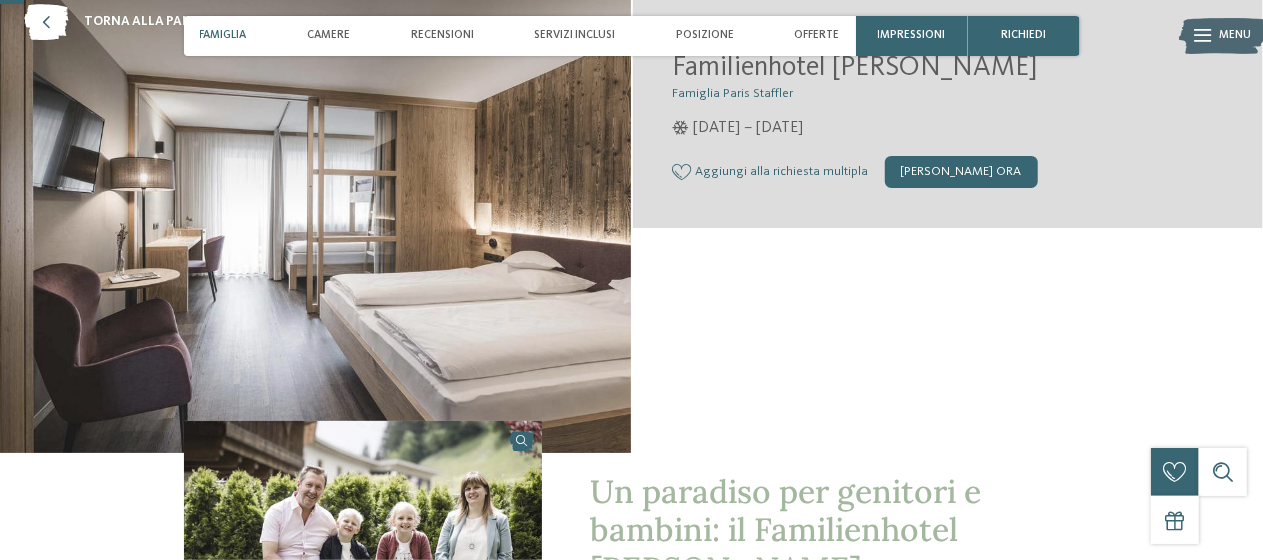 click on "Famiglia" at bounding box center (223, 35) 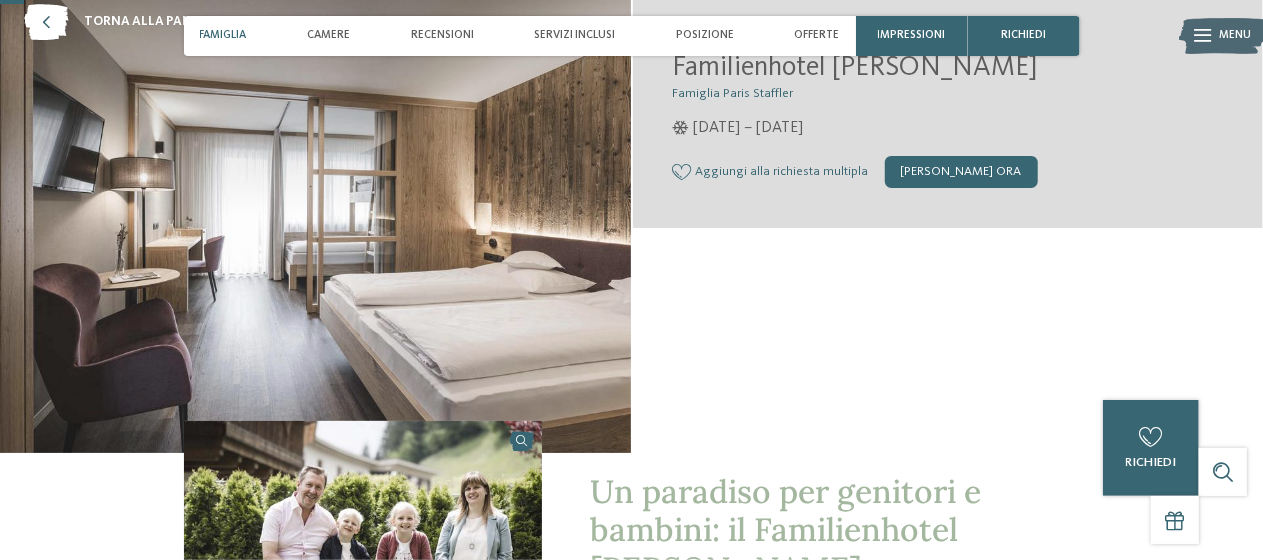 click on "Famiglia" at bounding box center (223, 36) 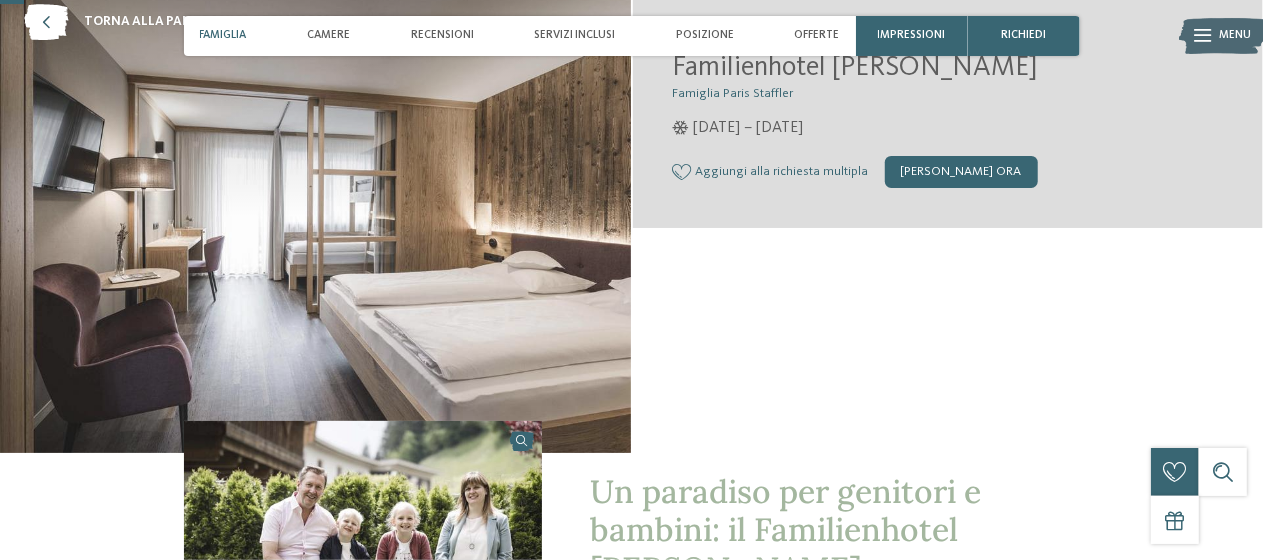 click on "Famiglia" at bounding box center (223, 35) 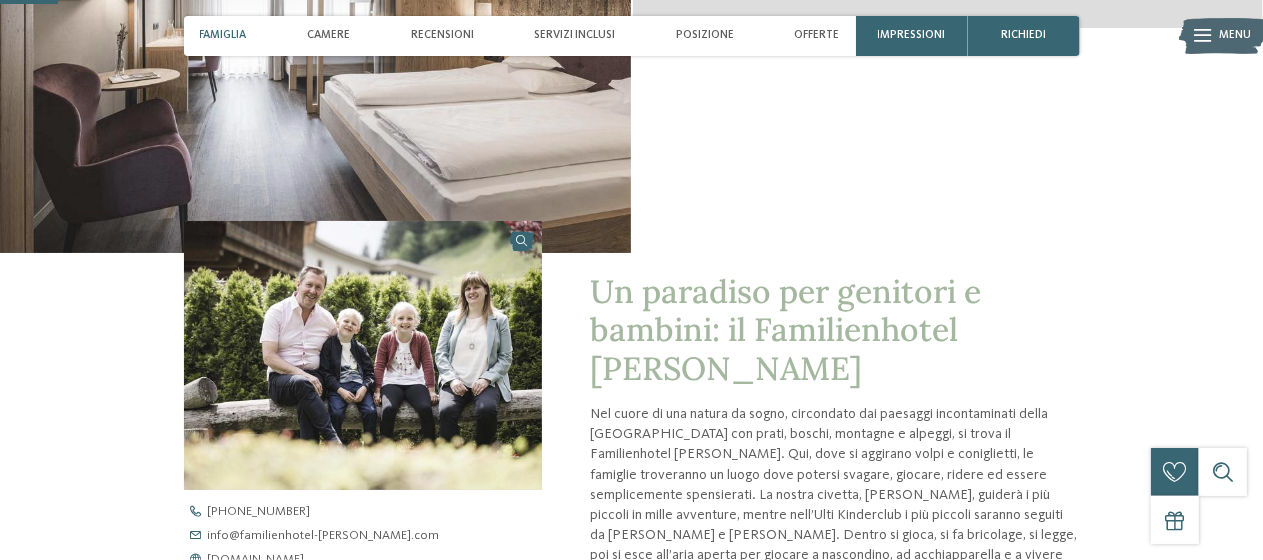 scroll, scrollTop: 200, scrollLeft: 0, axis: vertical 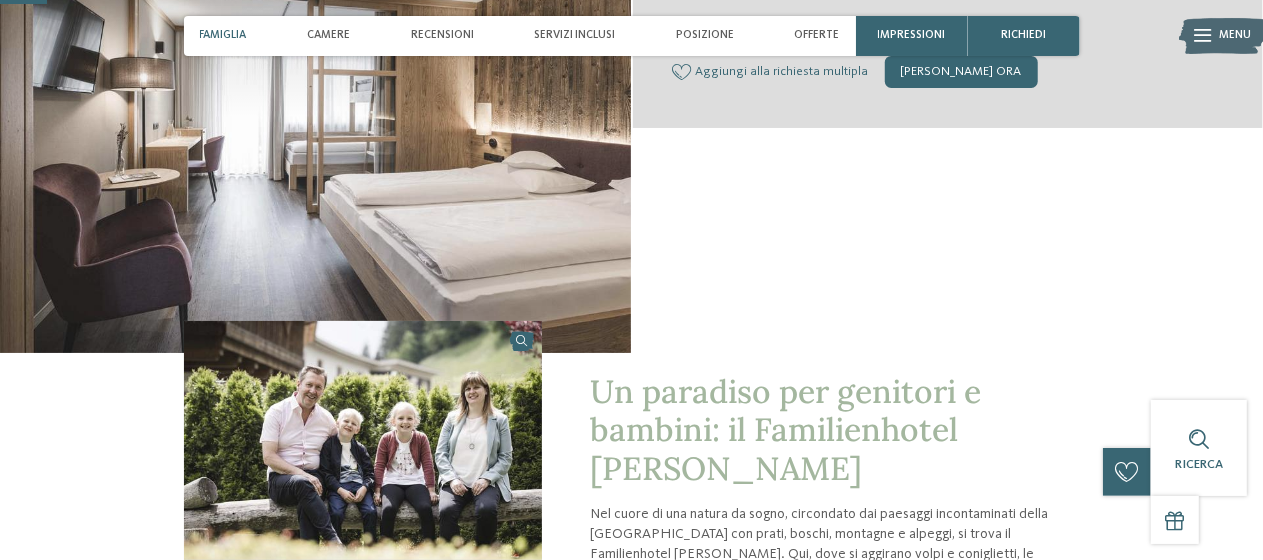 click on "Famiglia" at bounding box center (223, 35) 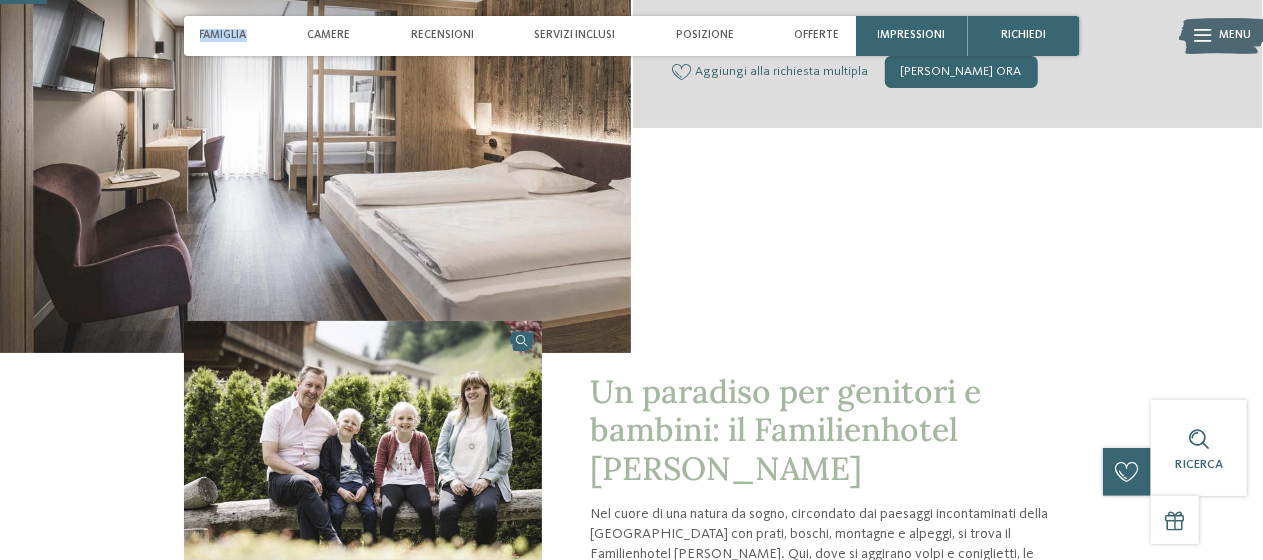 click on "Famiglia" at bounding box center (223, 35) 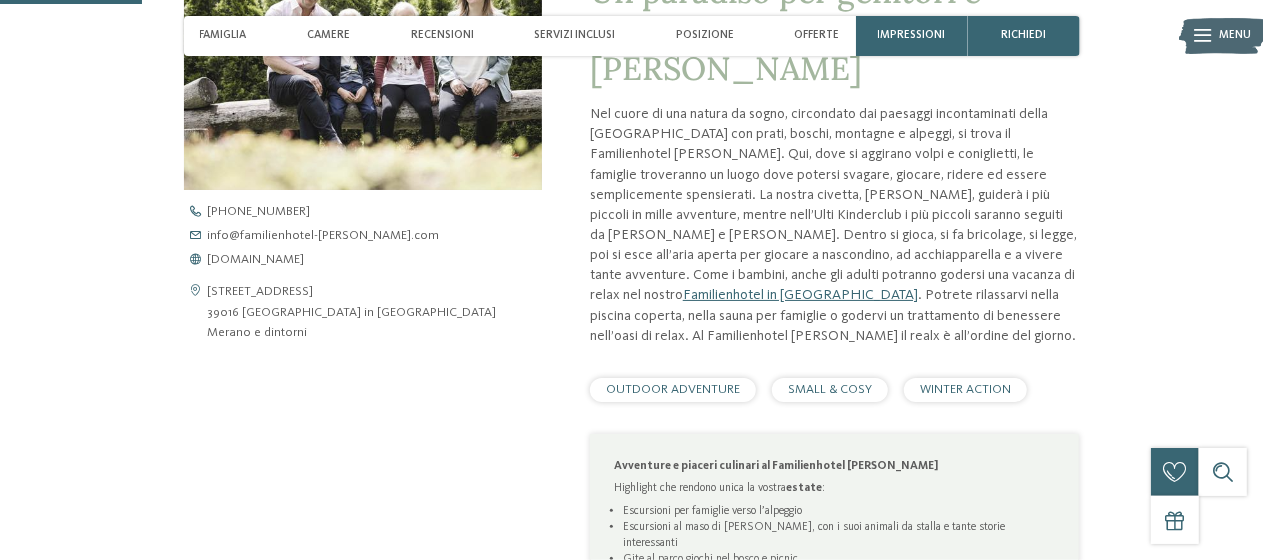 scroll, scrollTop: 600, scrollLeft: 0, axis: vertical 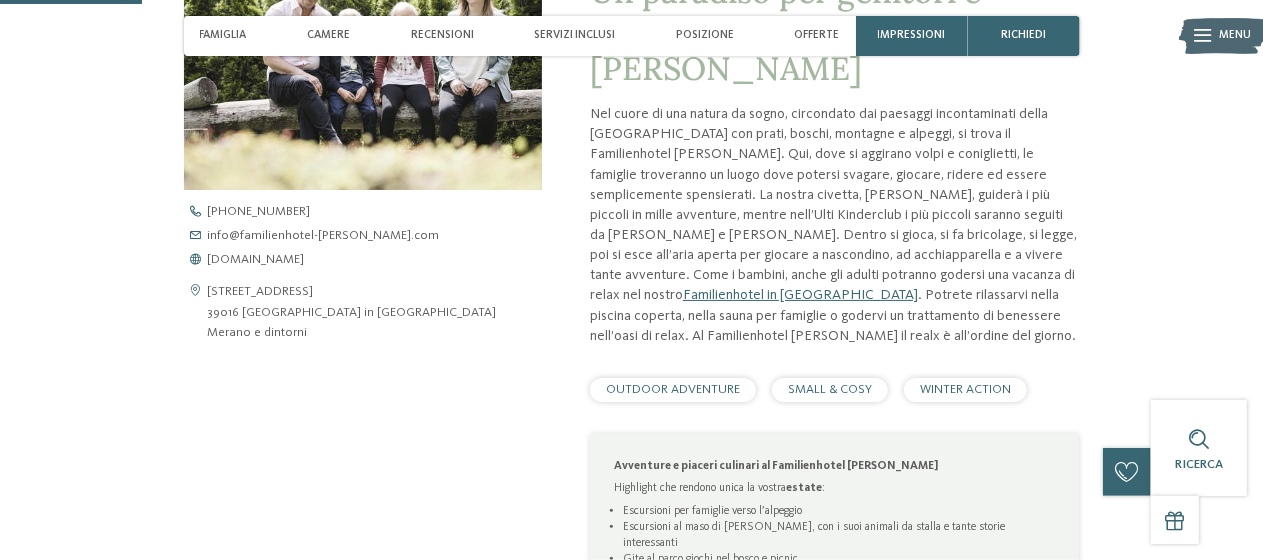 click on "OUTDOOR ADVENTURE" at bounding box center [673, 389] 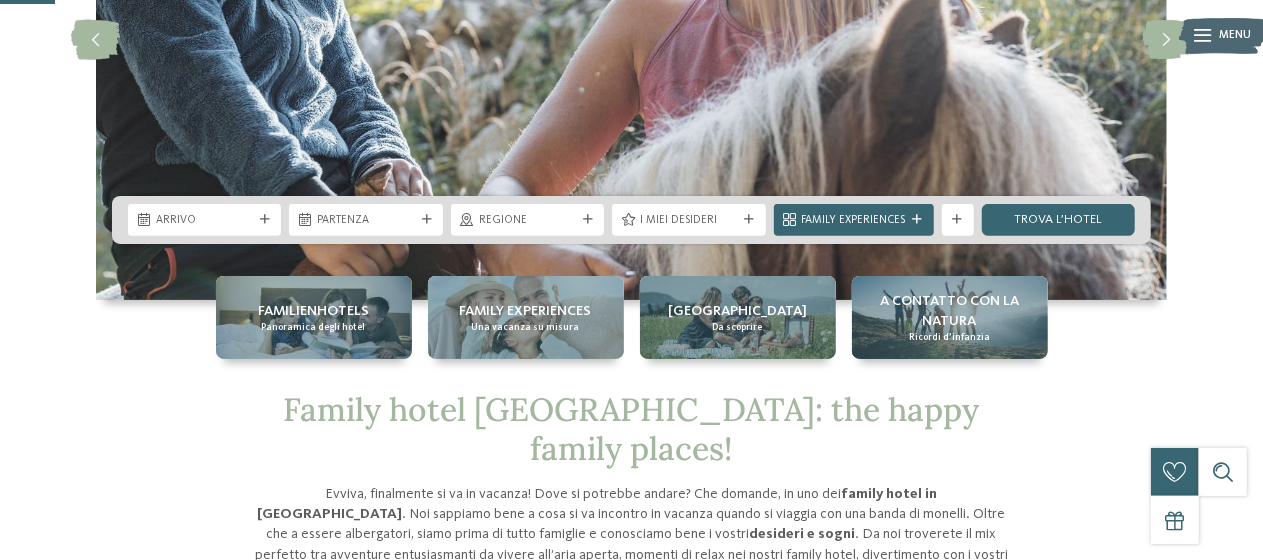 scroll, scrollTop: 300, scrollLeft: 0, axis: vertical 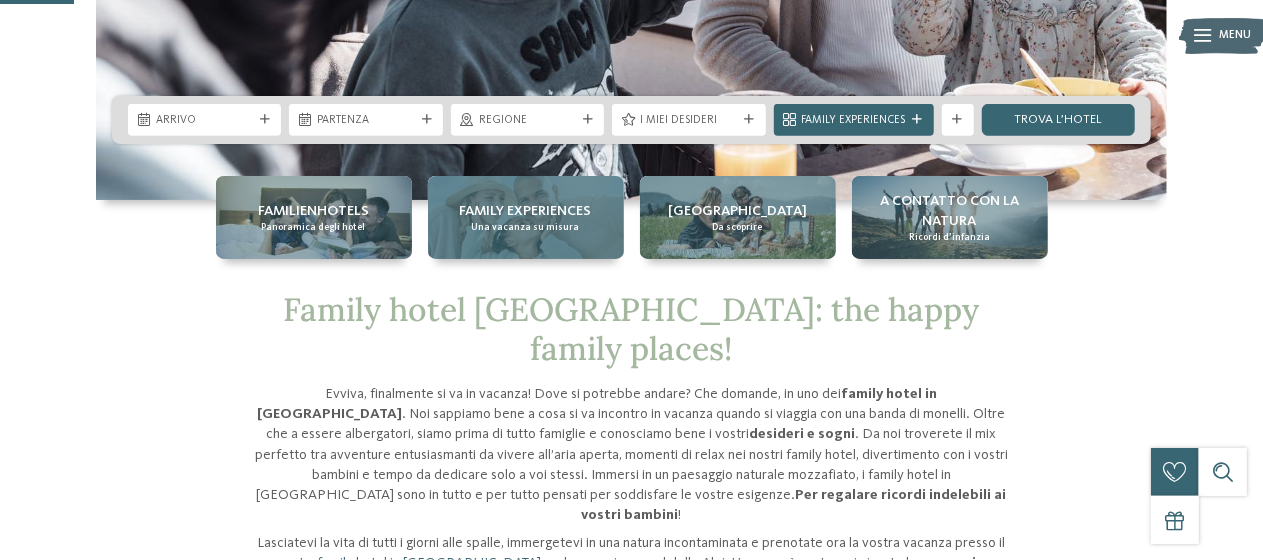 click on "Family experiences" at bounding box center (526, 211) 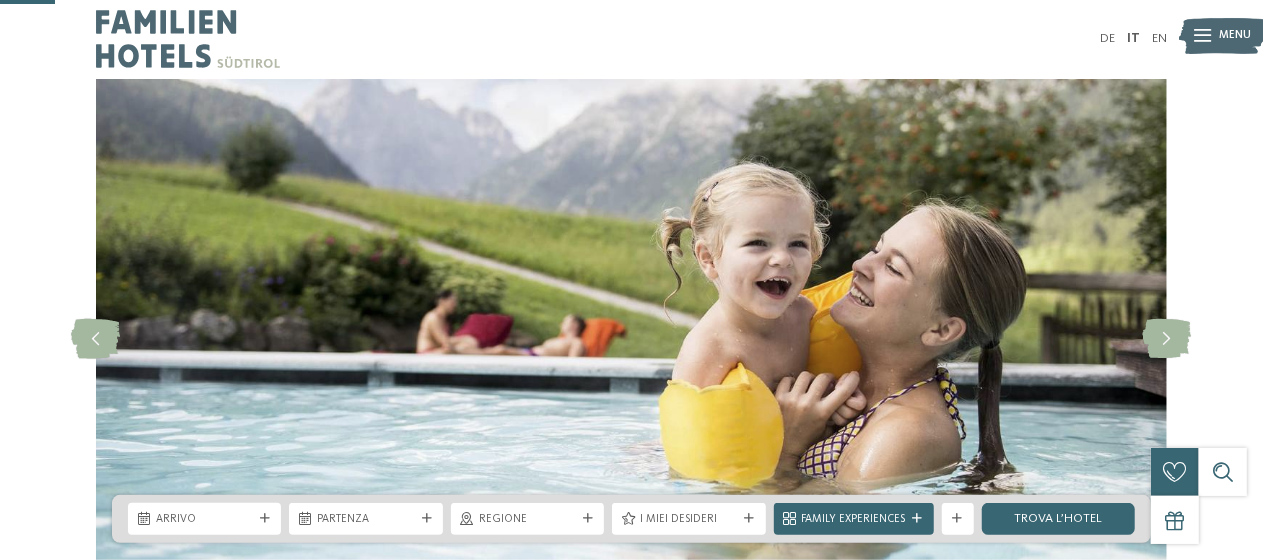 scroll, scrollTop: 300, scrollLeft: 0, axis: vertical 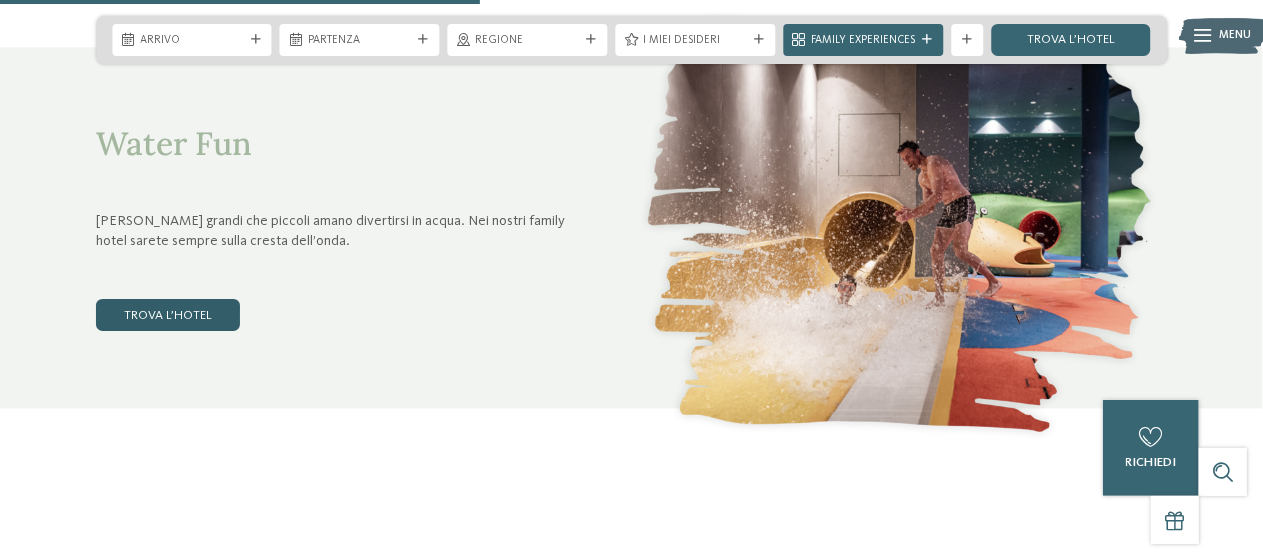 click on "trova l’hotel" at bounding box center [168, 315] 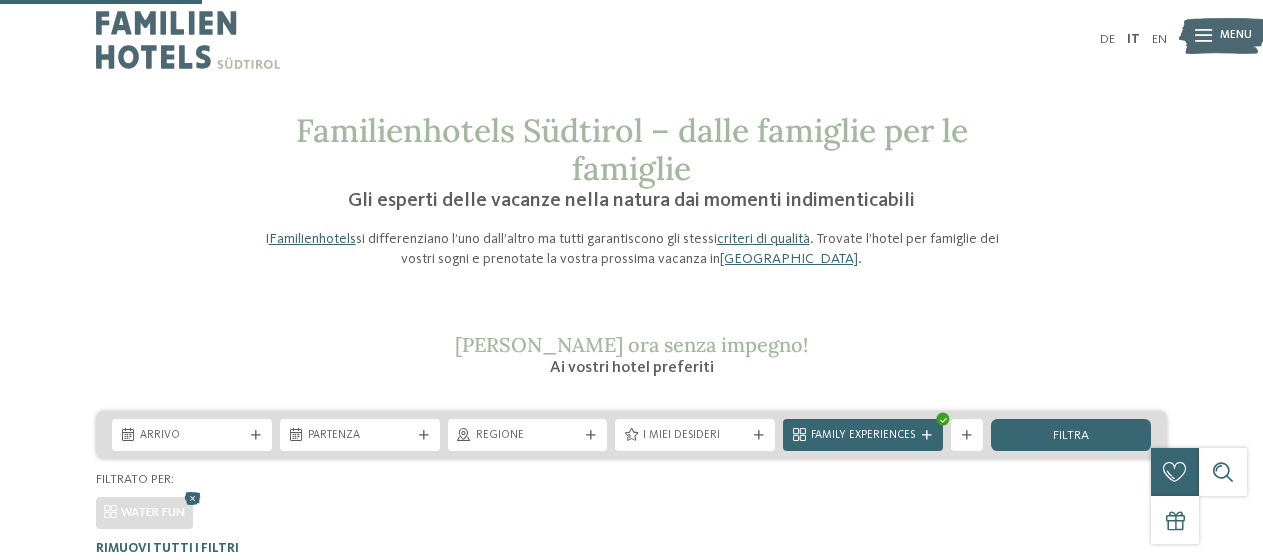 scroll, scrollTop: 494, scrollLeft: 0, axis: vertical 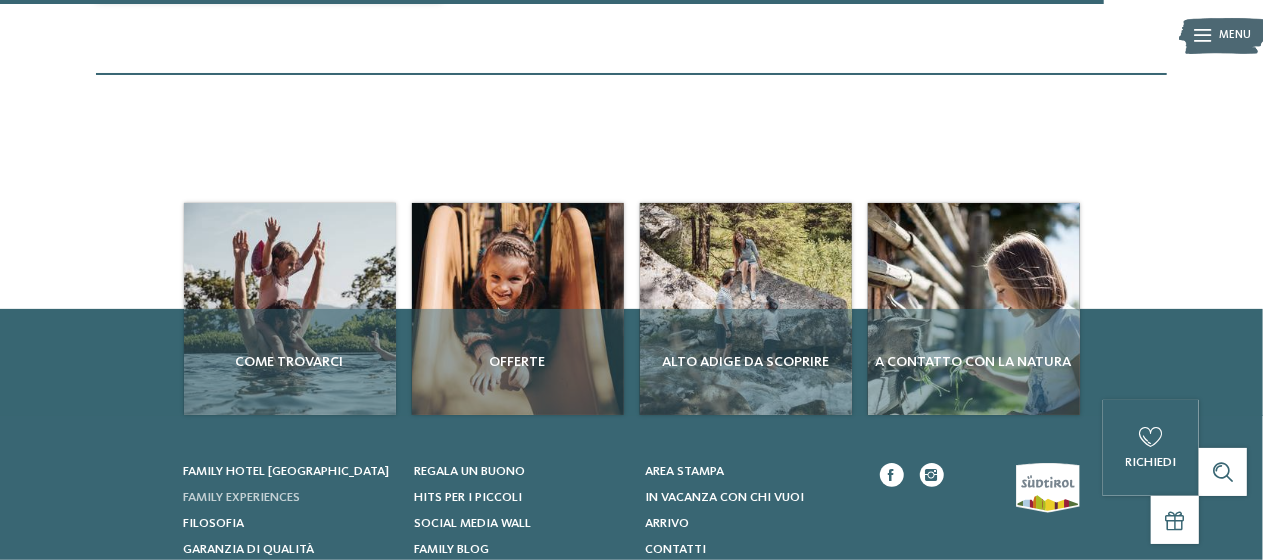 click on "Family experiences" at bounding box center (289, 498) 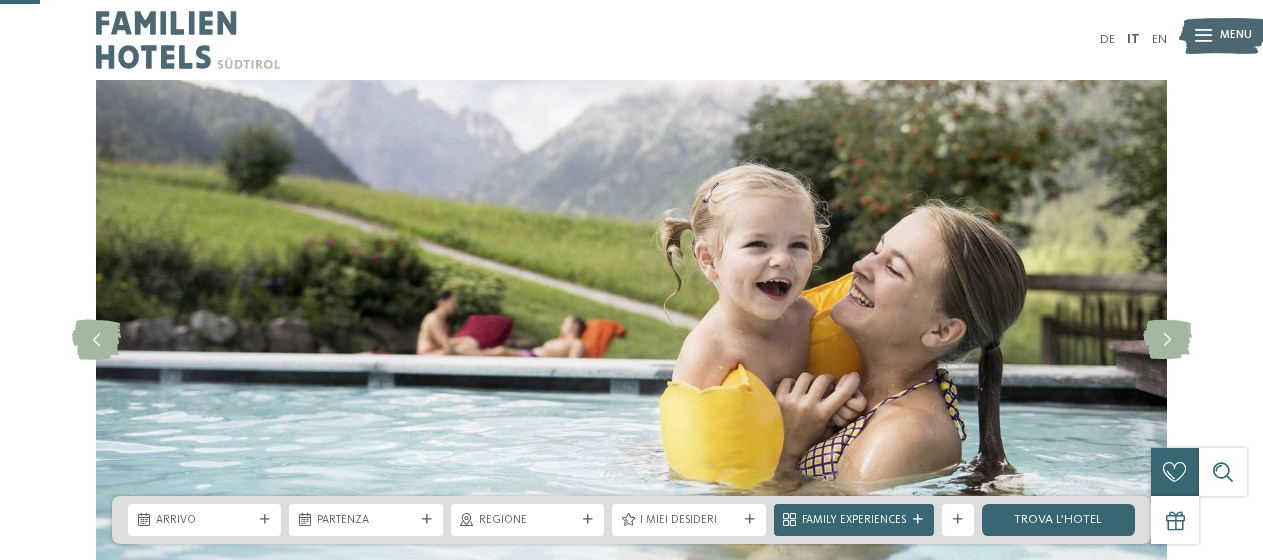 scroll, scrollTop: 300, scrollLeft: 0, axis: vertical 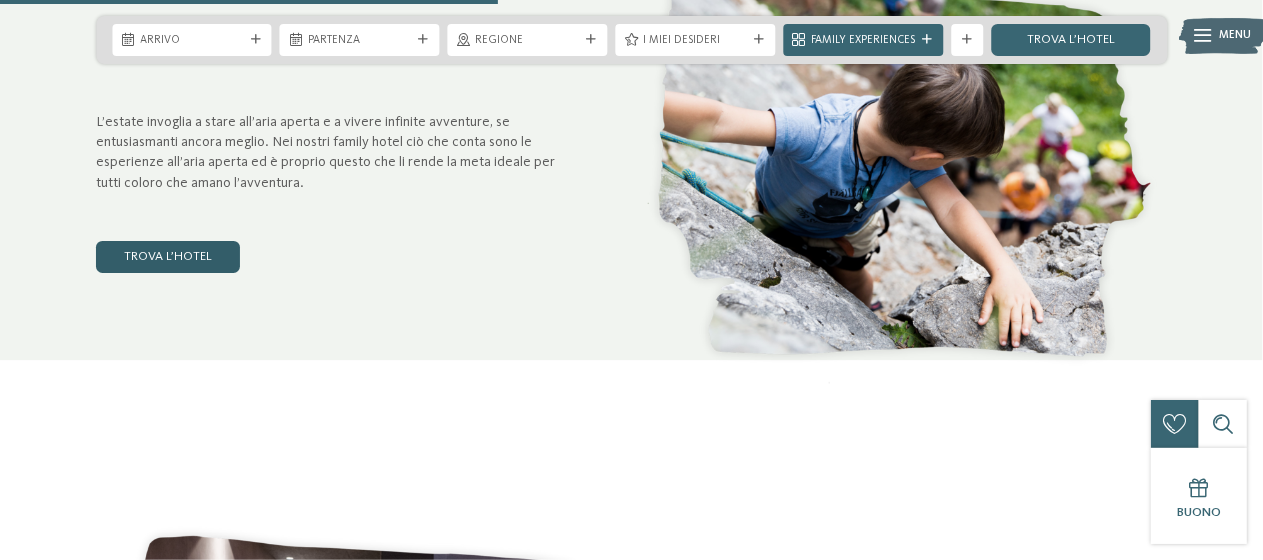 click on "trova l’hotel" at bounding box center [168, 257] 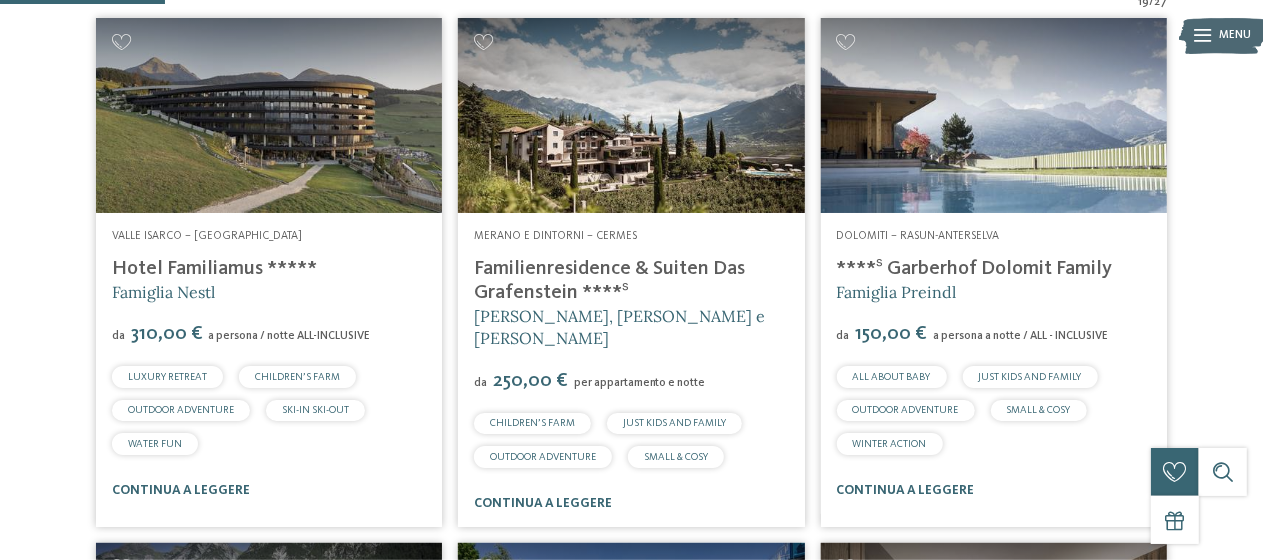 scroll, scrollTop: 594, scrollLeft: 0, axis: vertical 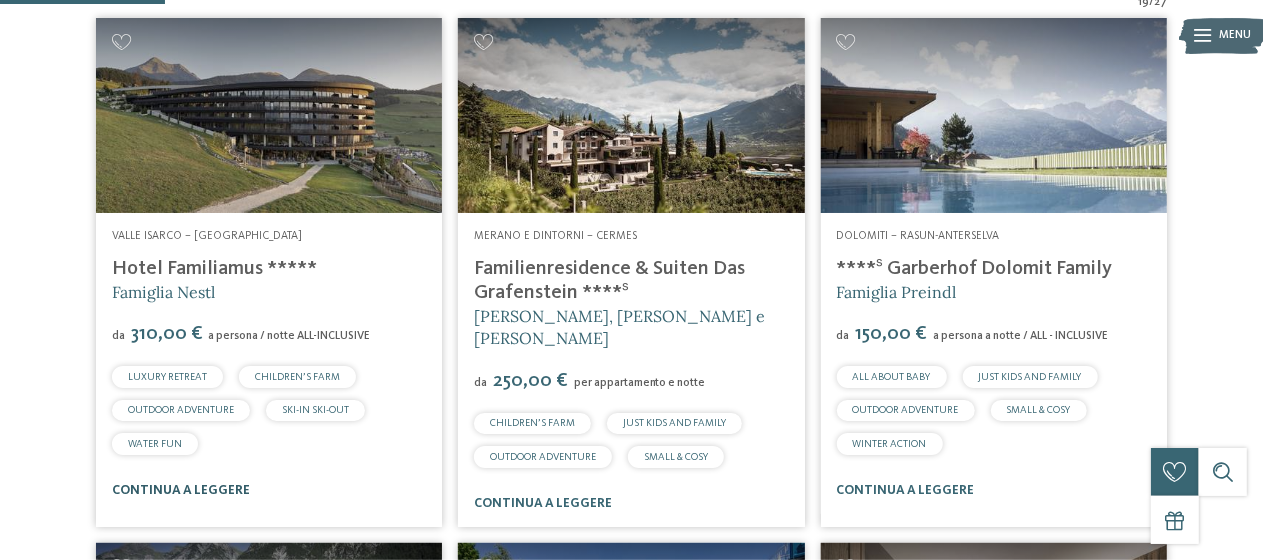 click on "continua a leggere" at bounding box center [181, 490] 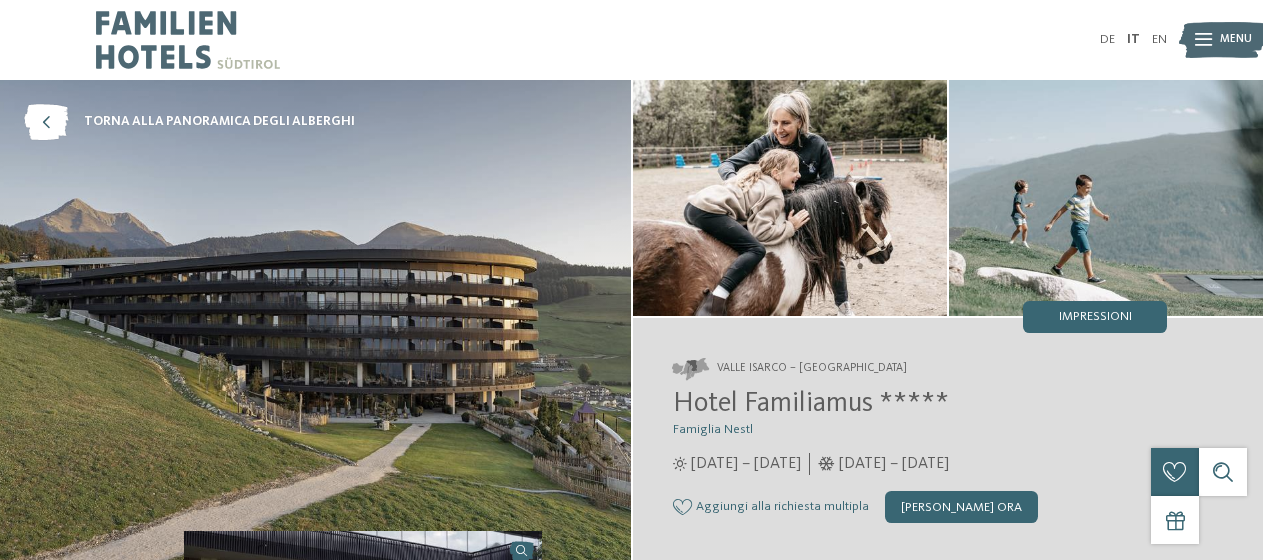 scroll, scrollTop: 0, scrollLeft: 0, axis: both 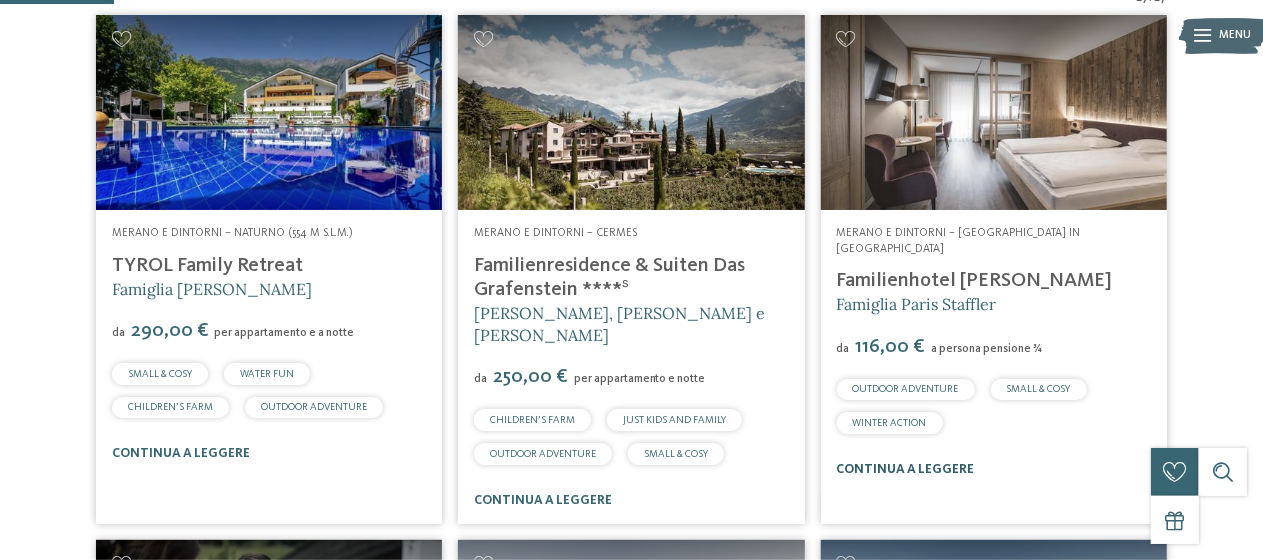 click on "continua a leggere" at bounding box center (906, 469) 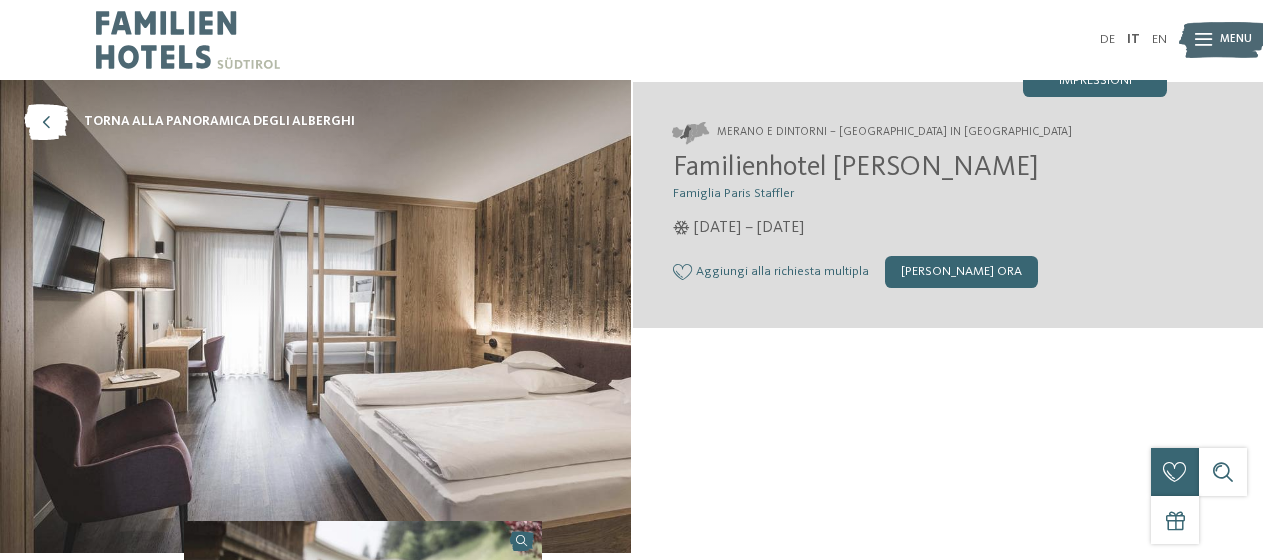click on "torna alla panoramica degli alberghi" at bounding box center (631, 815) 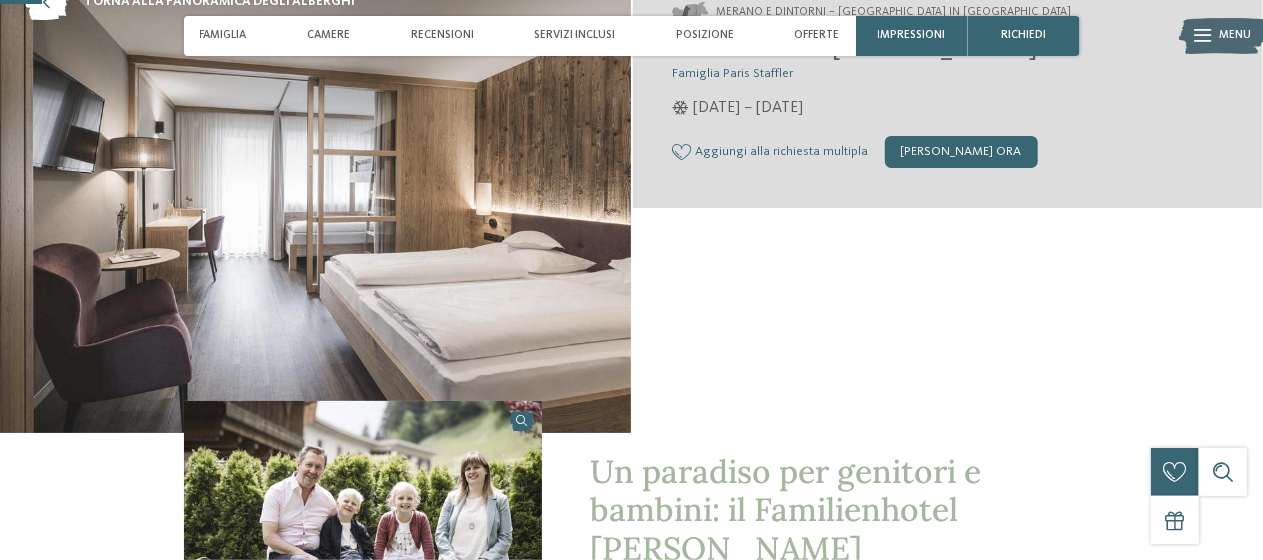 scroll, scrollTop: 500, scrollLeft: 0, axis: vertical 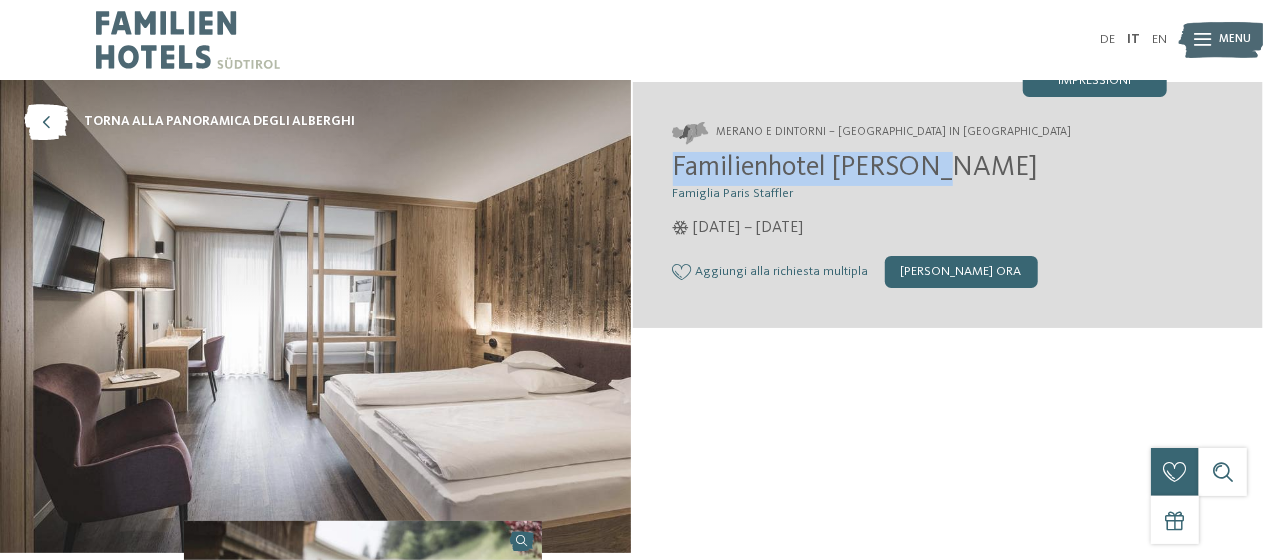 drag, startPoint x: 673, startPoint y: 162, endPoint x: 924, endPoint y: 179, distance: 251.57504 